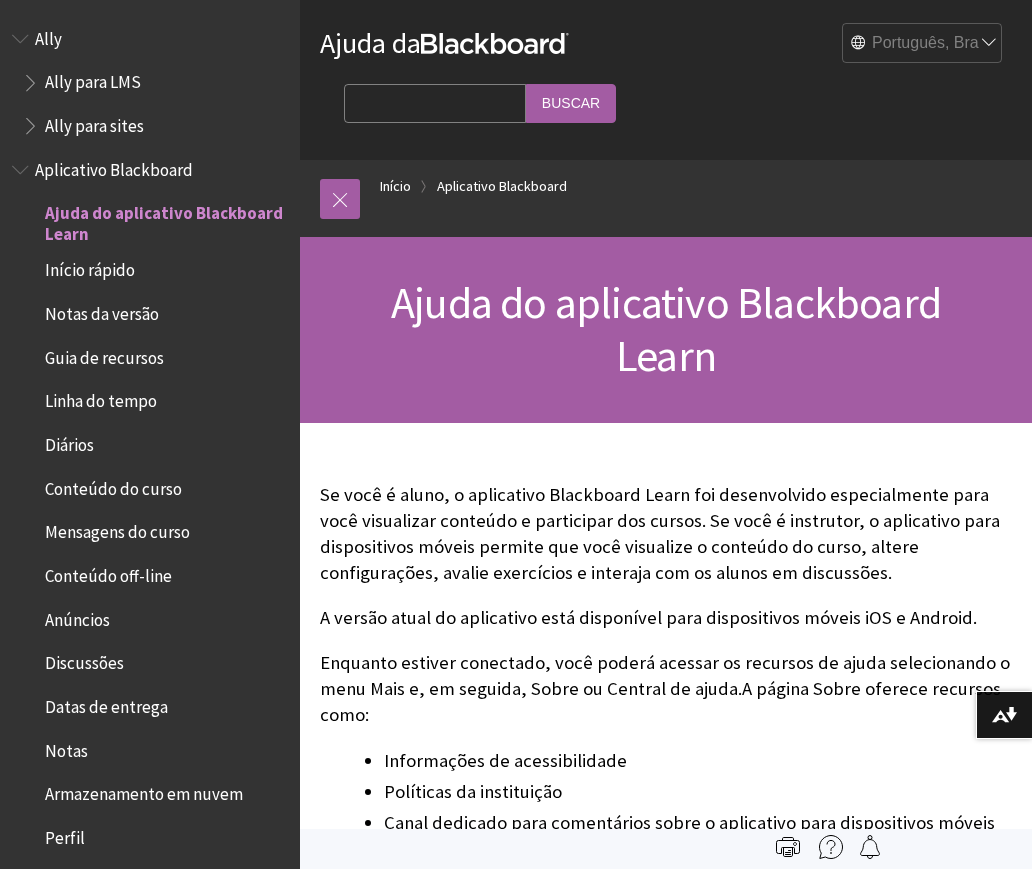 scroll, scrollTop: 0, scrollLeft: 0, axis: both 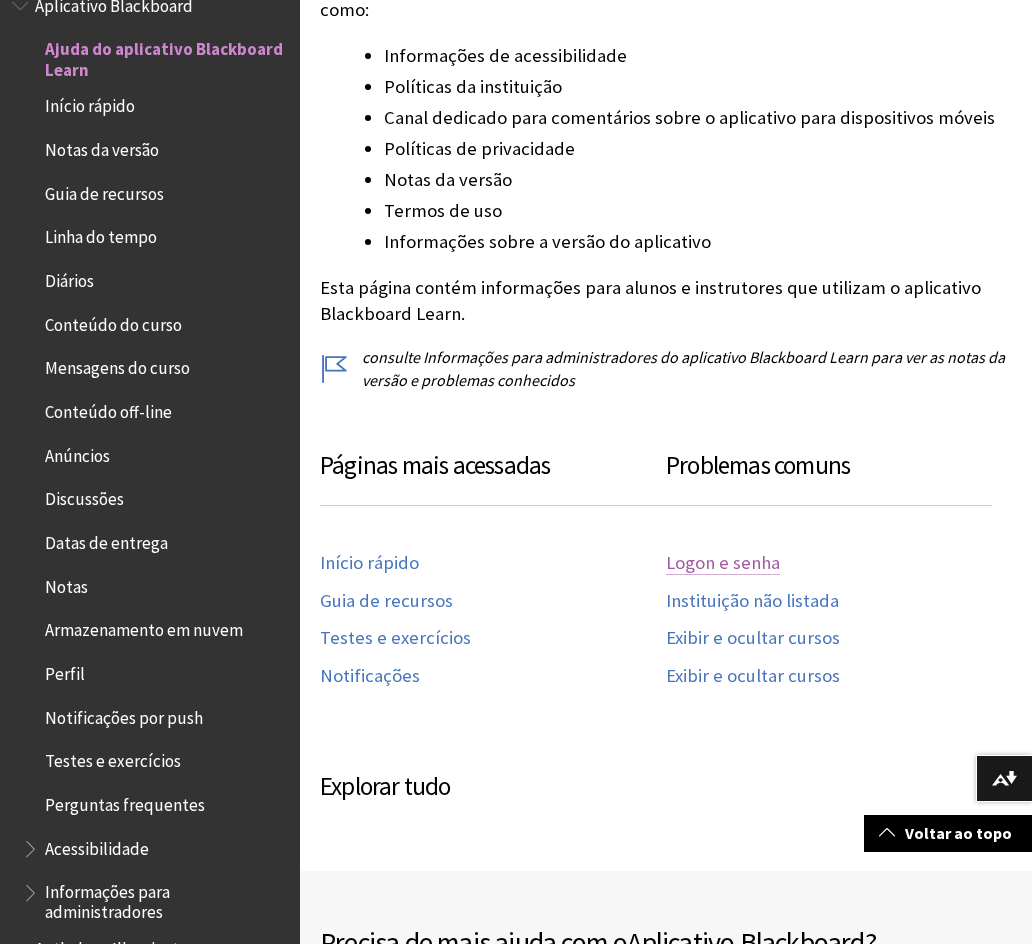 click on "Logon e senha" at bounding box center (723, 563) 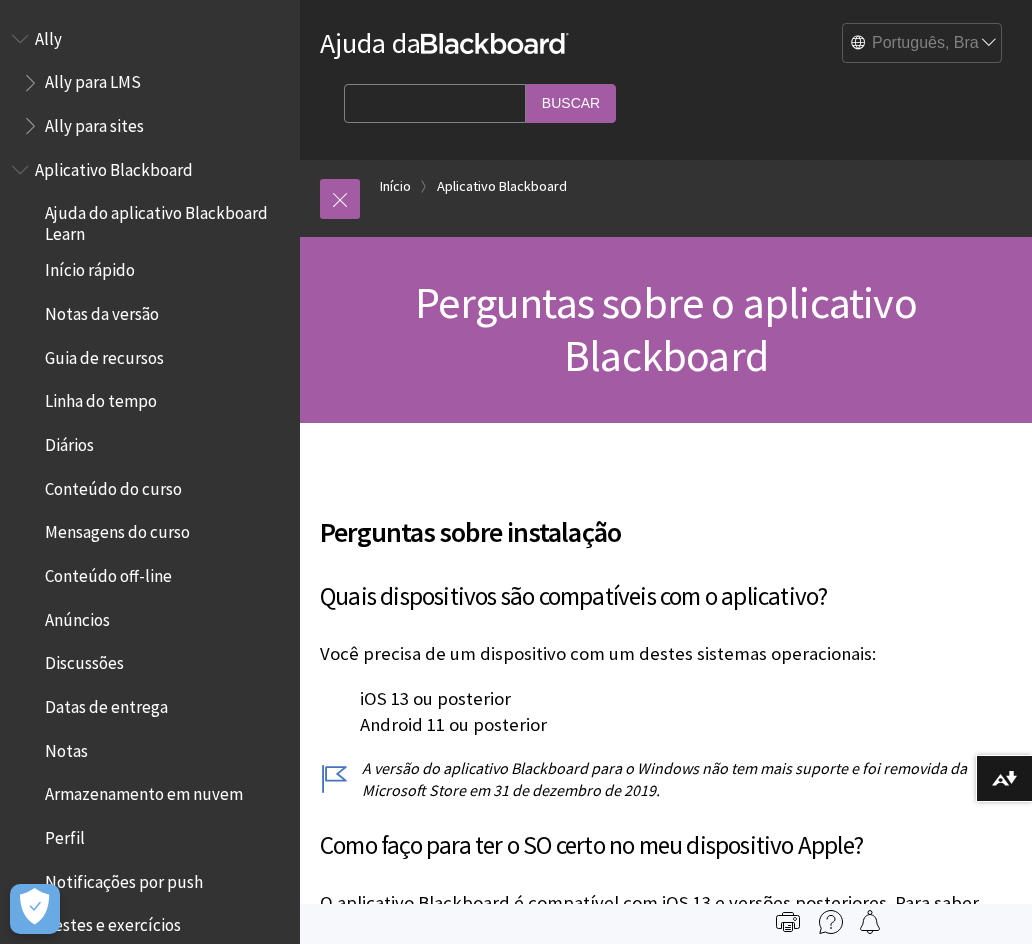 scroll, scrollTop: 1144, scrollLeft: 0, axis: vertical 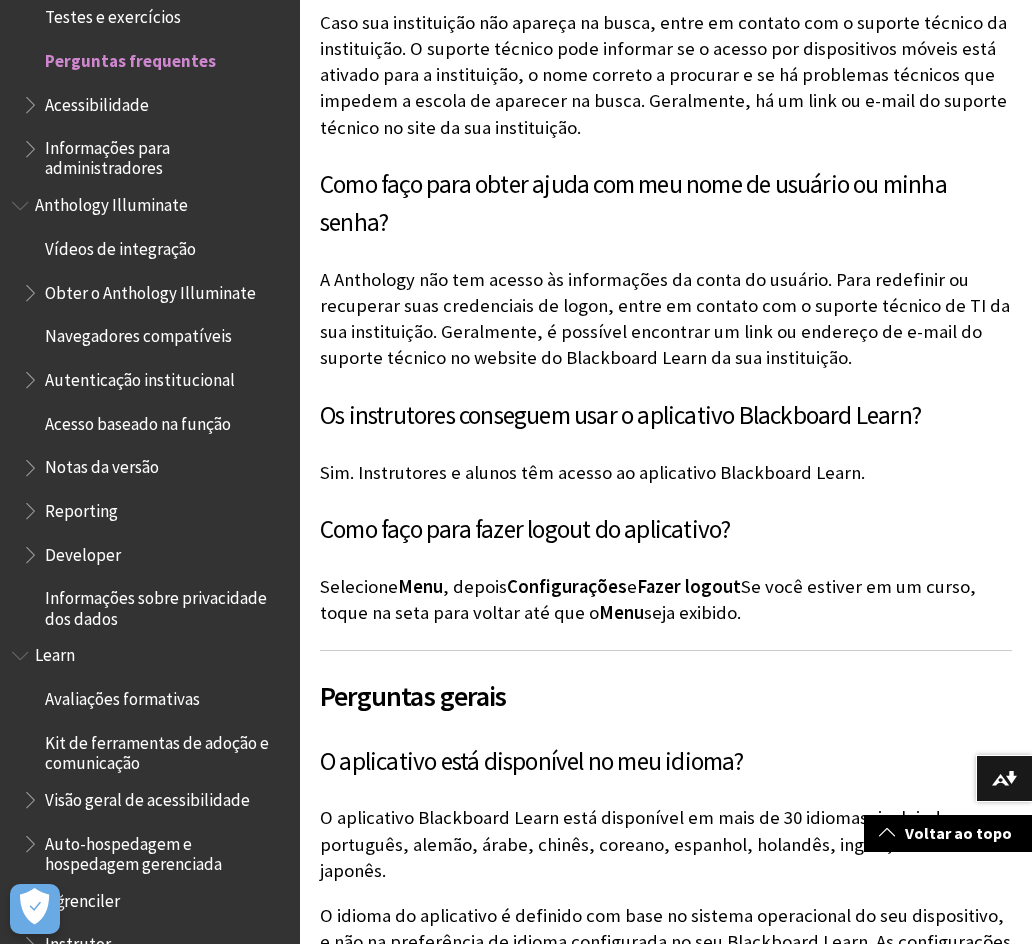 click on "Fazer logout" at bounding box center [689, 586] 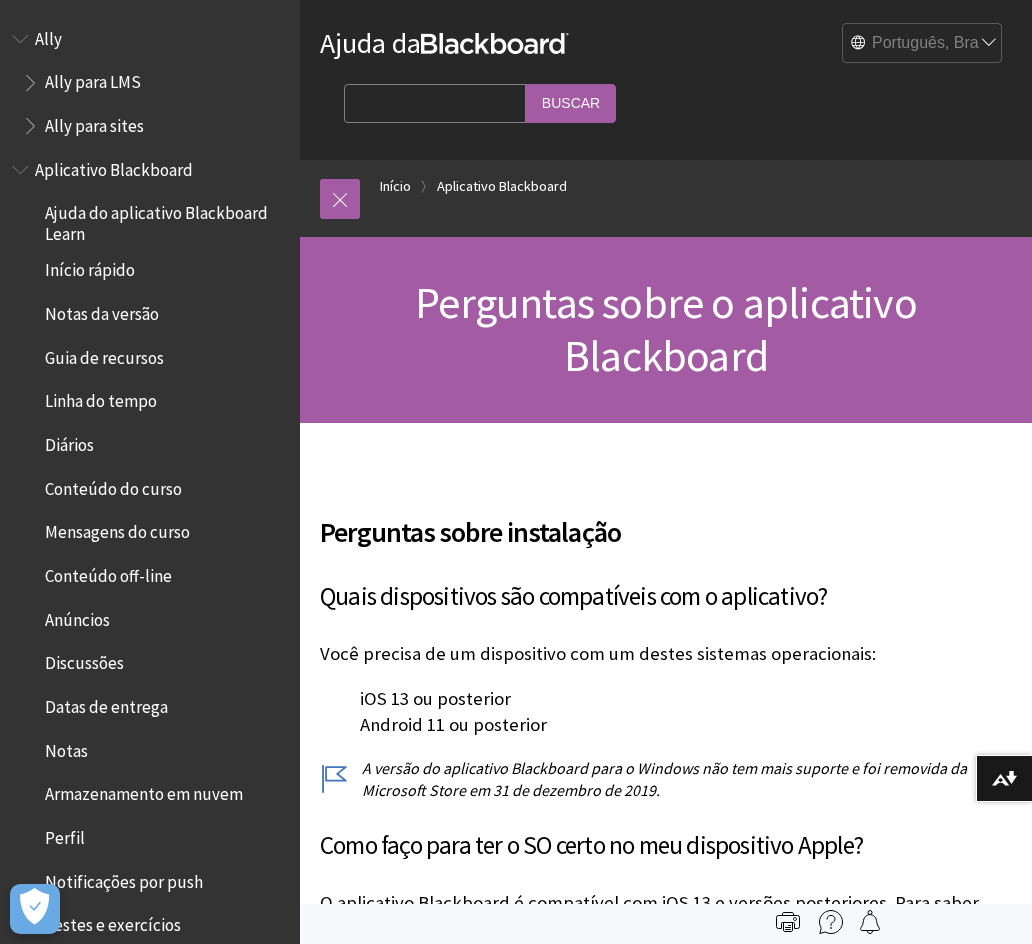 scroll, scrollTop: 1144, scrollLeft: 0, axis: vertical 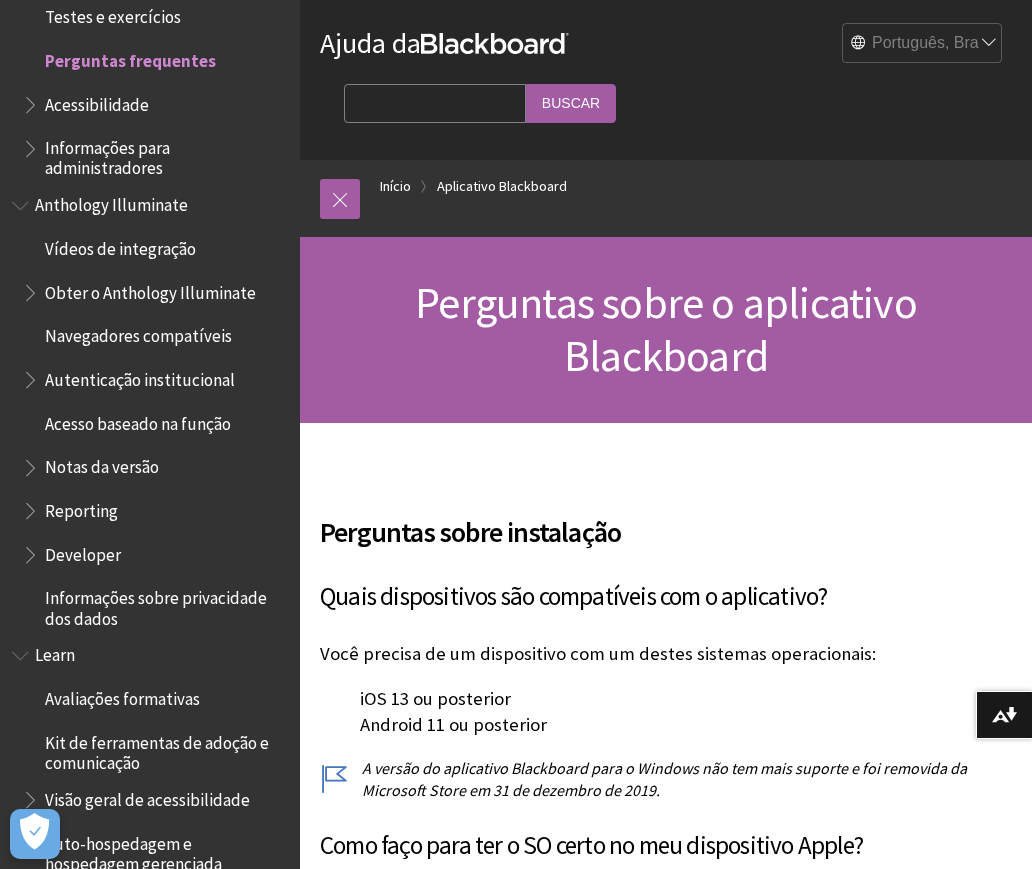 click on "Testes e exercícios" at bounding box center [113, 14] 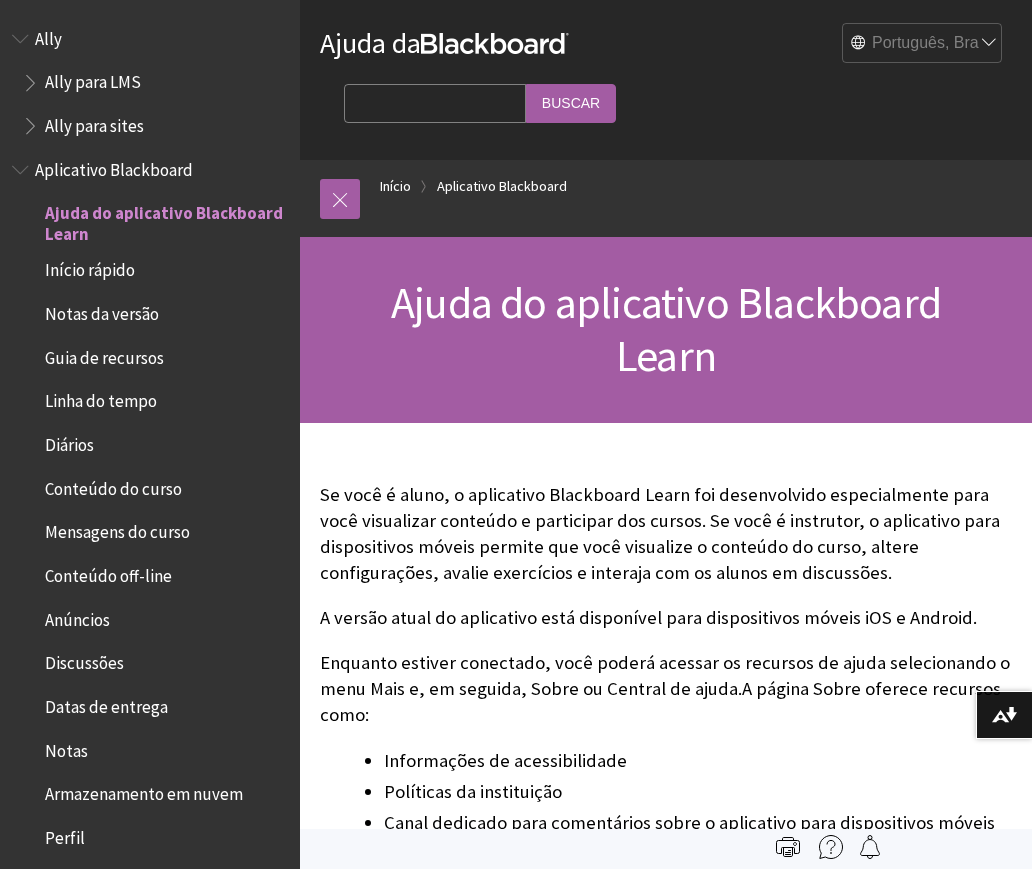 scroll, scrollTop: 0, scrollLeft: 0, axis: both 